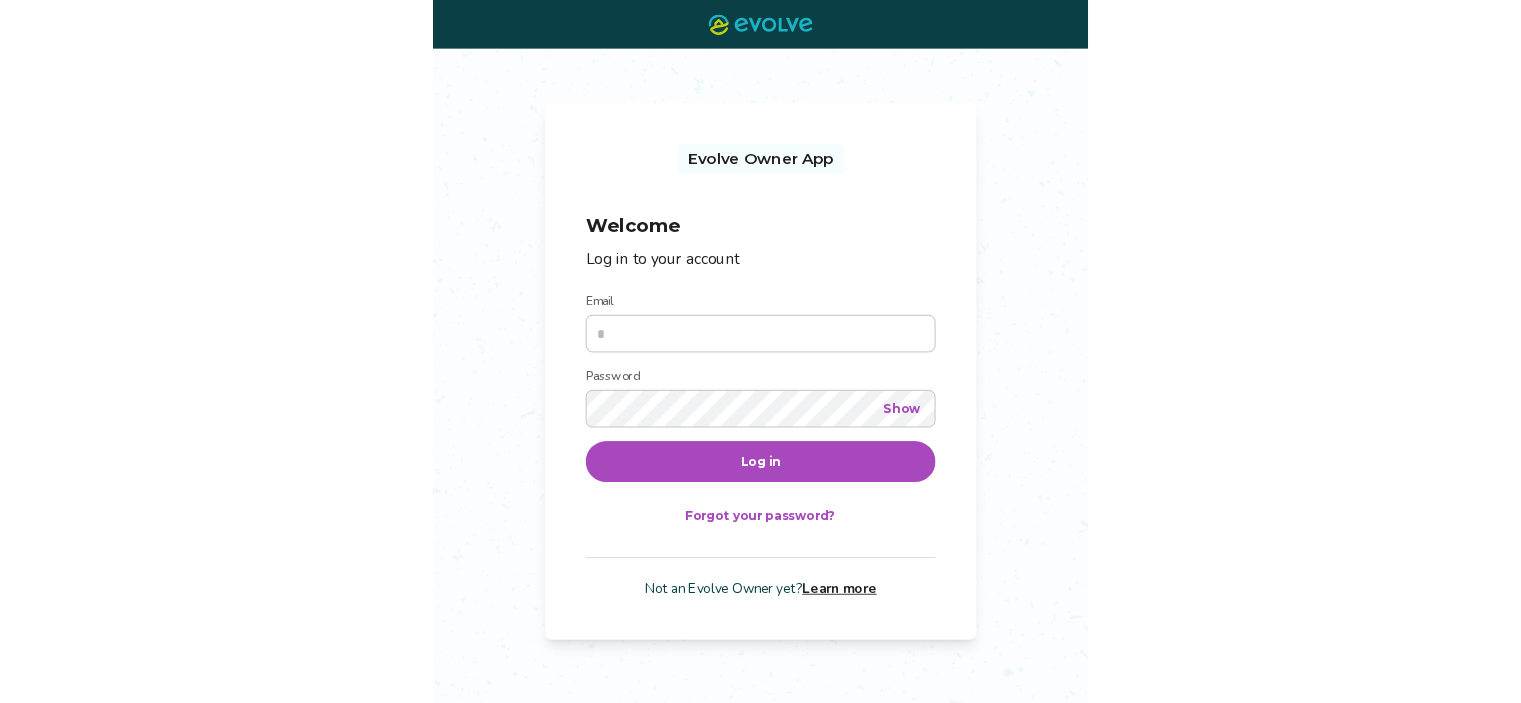 scroll, scrollTop: 0, scrollLeft: 0, axis: both 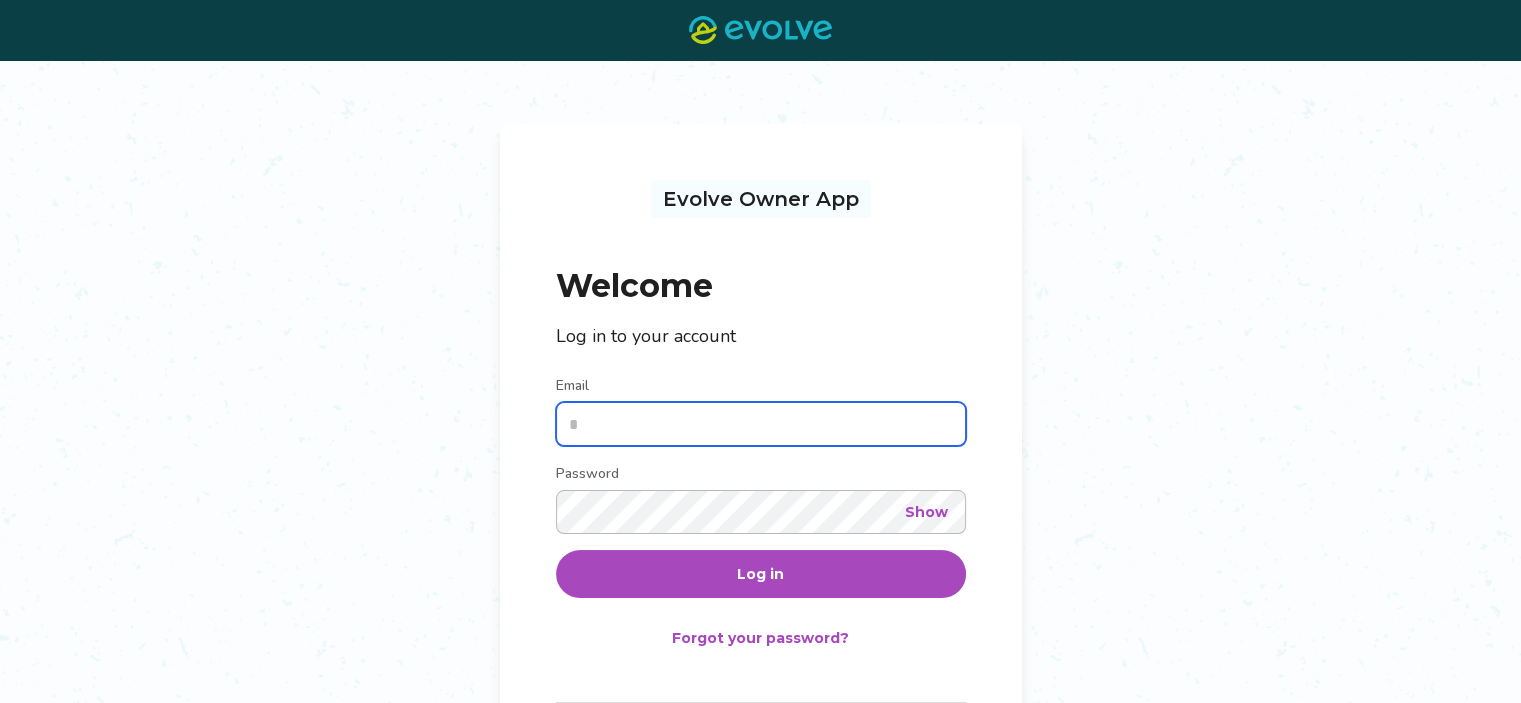 type on "**********" 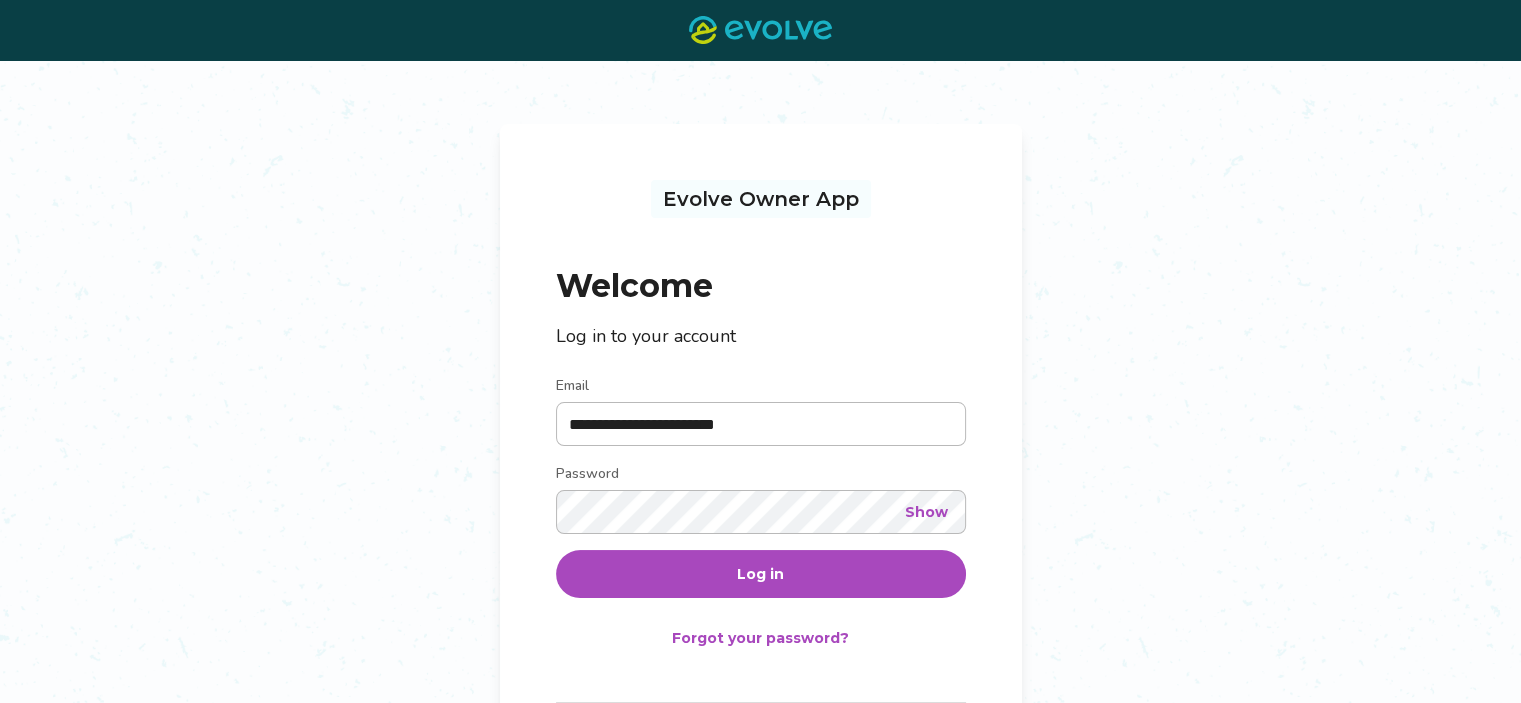 click on "Log in" at bounding box center (760, 574) 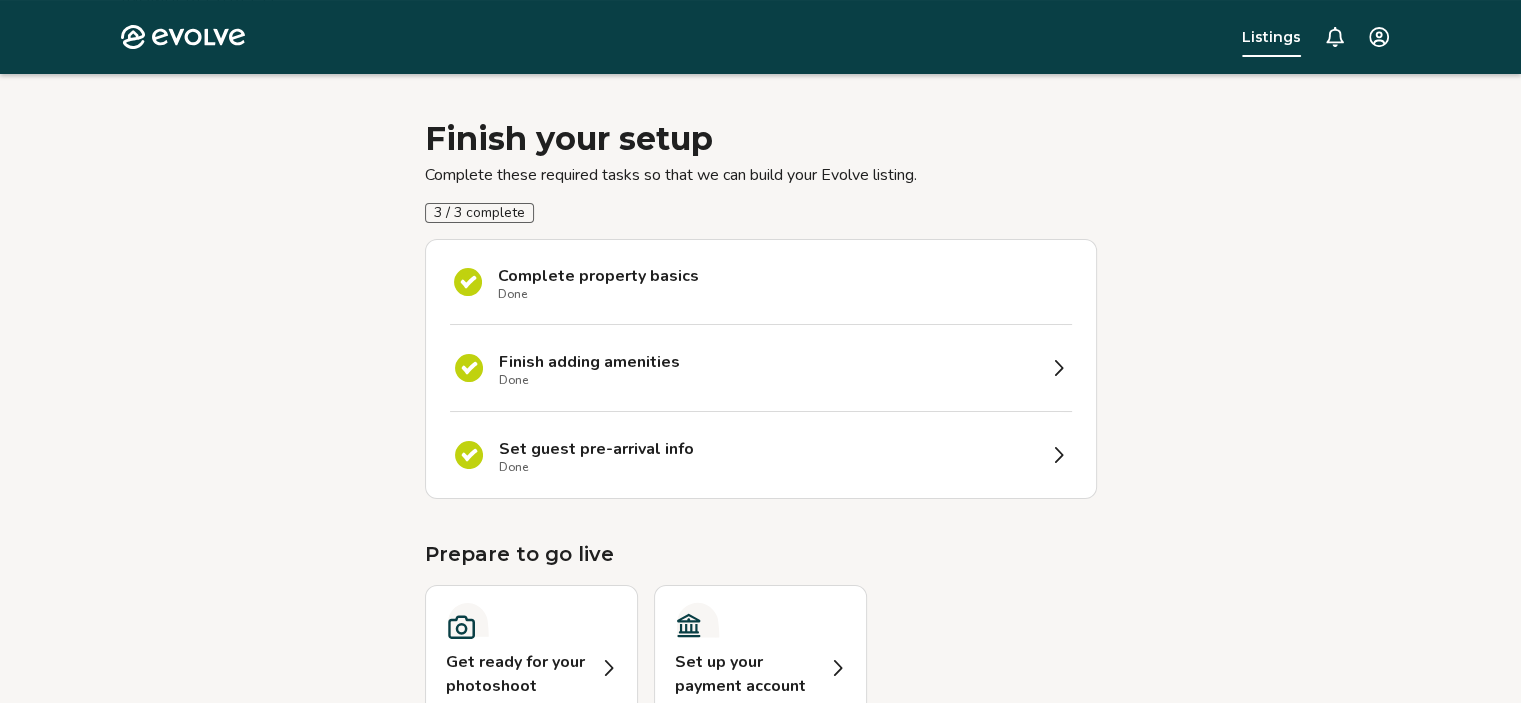 scroll, scrollTop: 300, scrollLeft: 0, axis: vertical 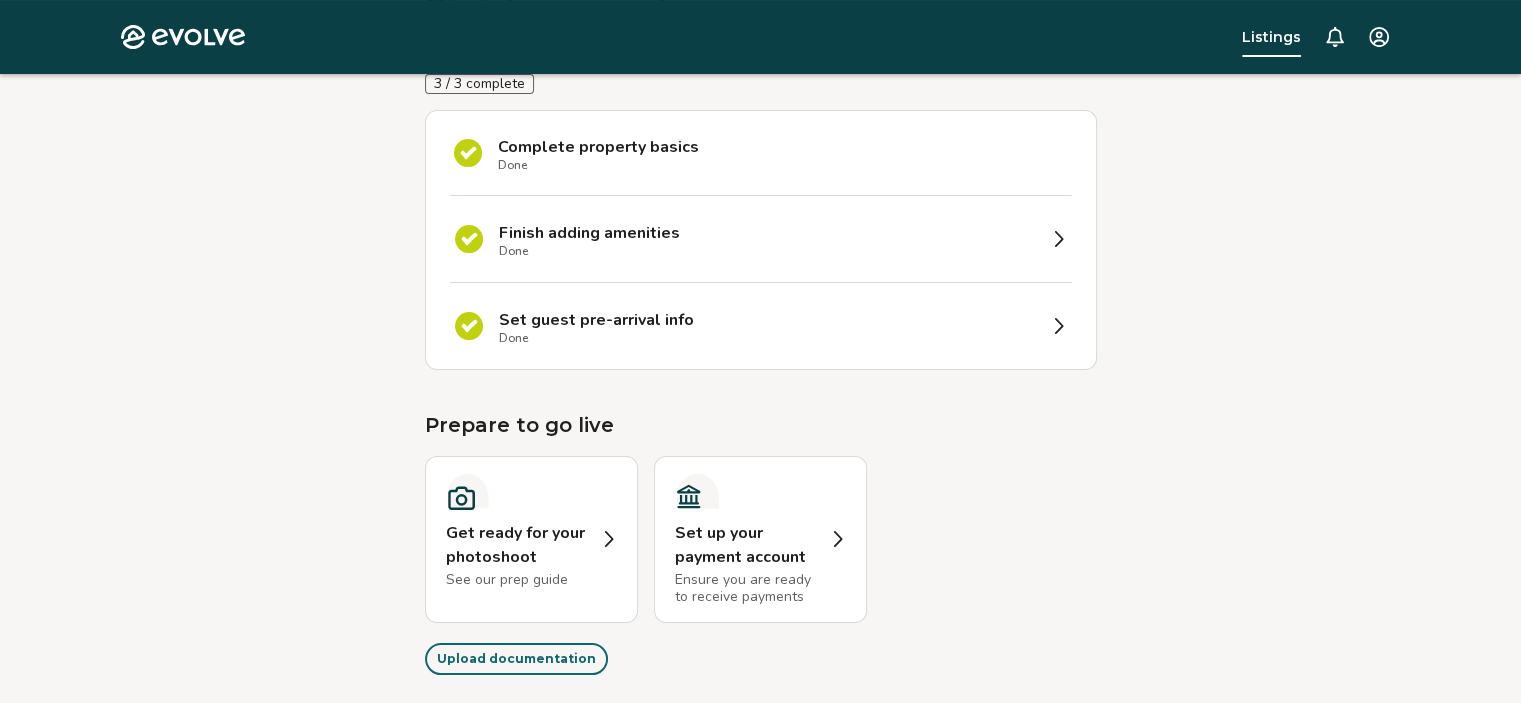 click on "Finish adding amenities Done" at bounding box center (761, 239) 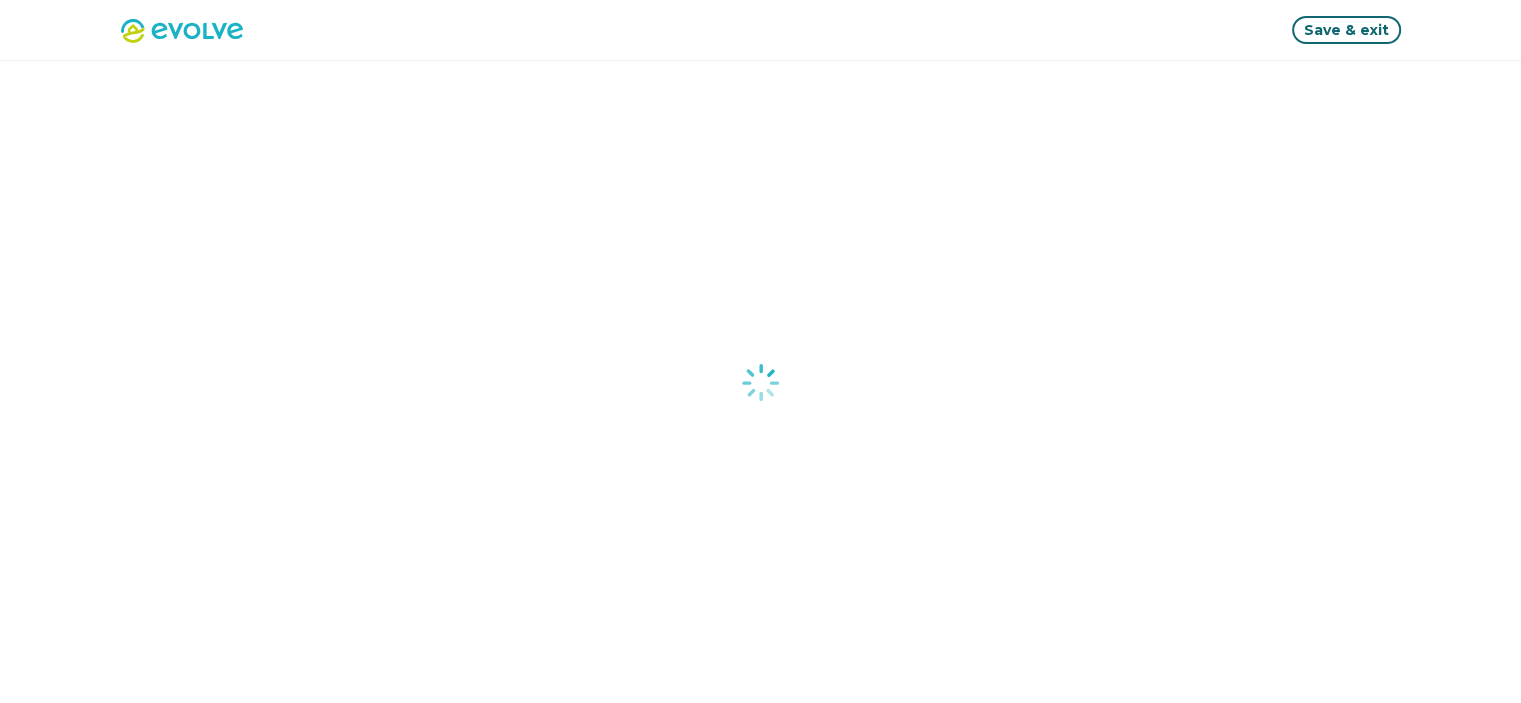 scroll, scrollTop: 0, scrollLeft: 0, axis: both 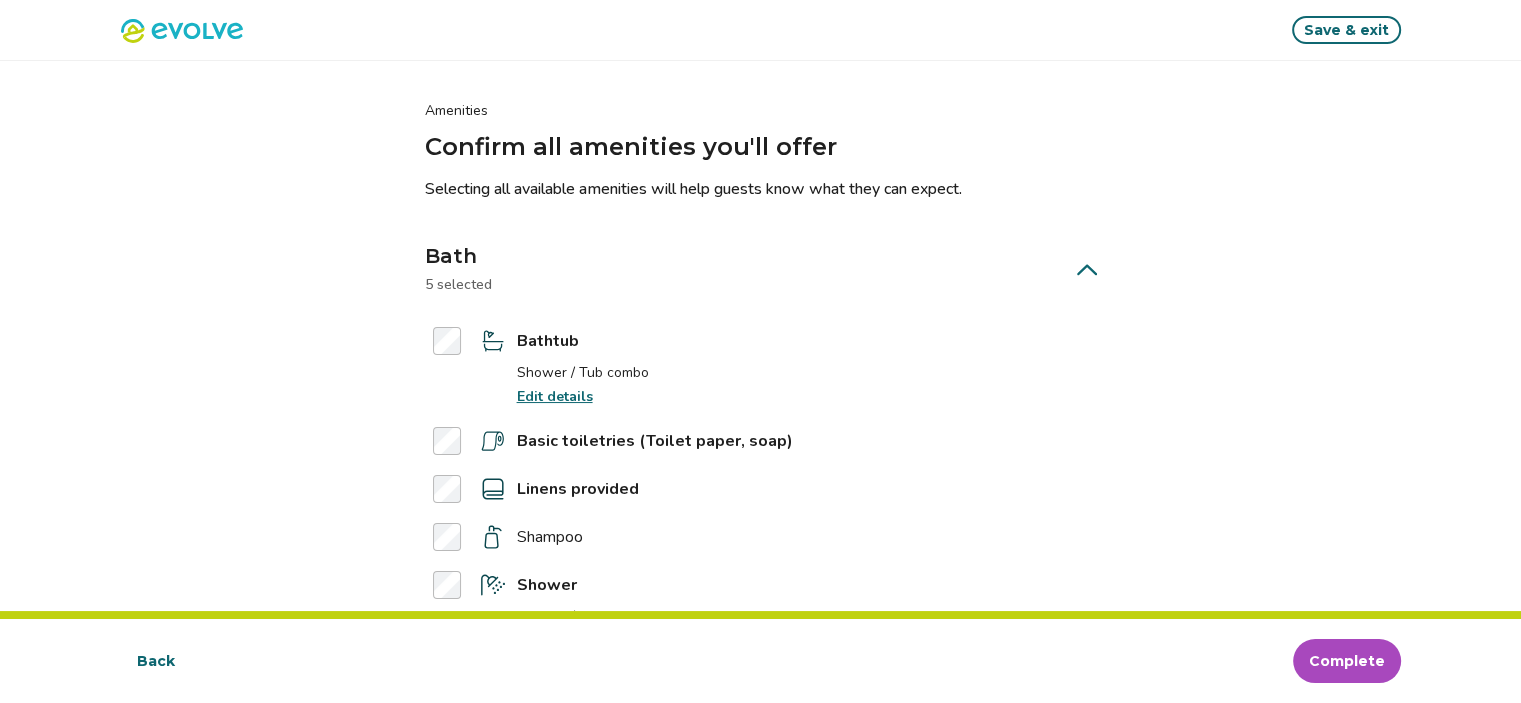 click on "Back" at bounding box center (156, 661) 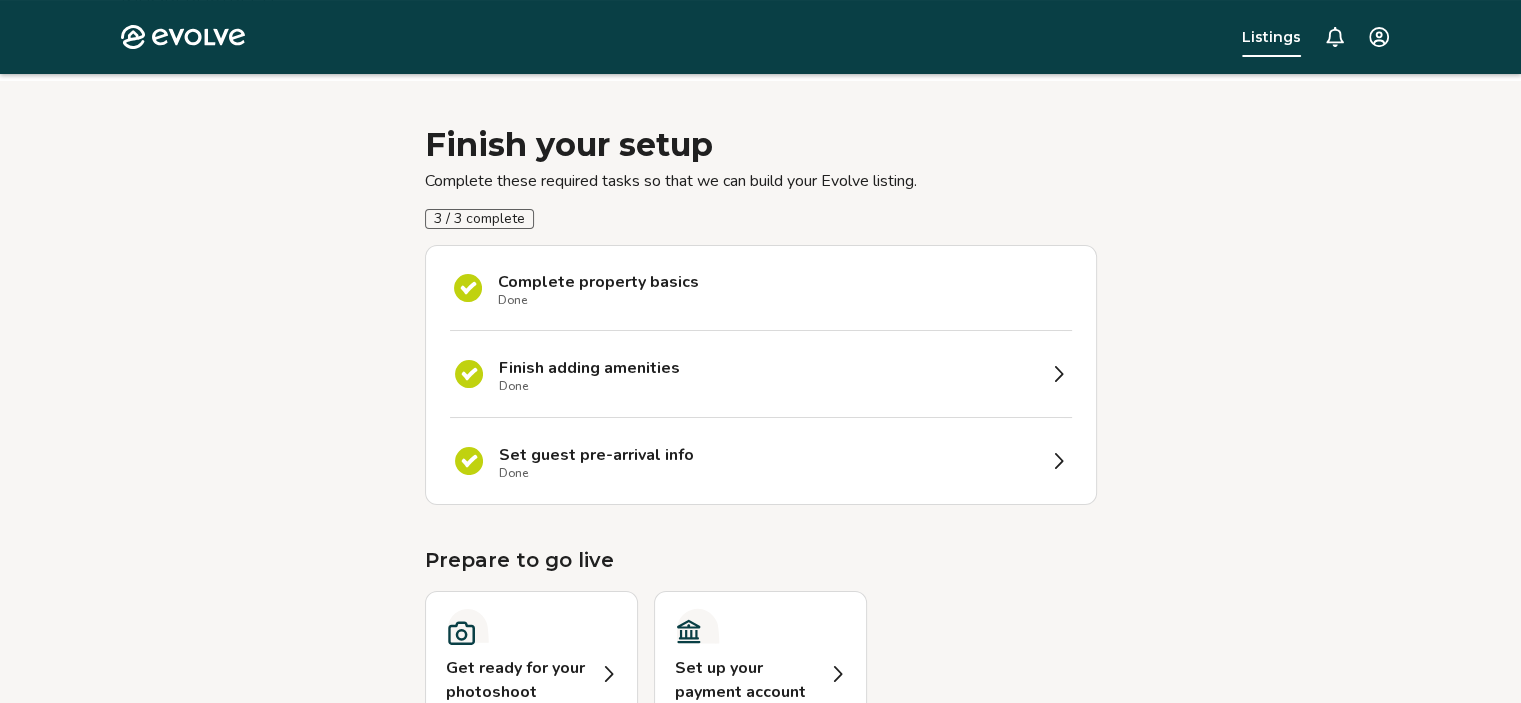 scroll, scrollTop: 200, scrollLeft: 0, axis: vertical 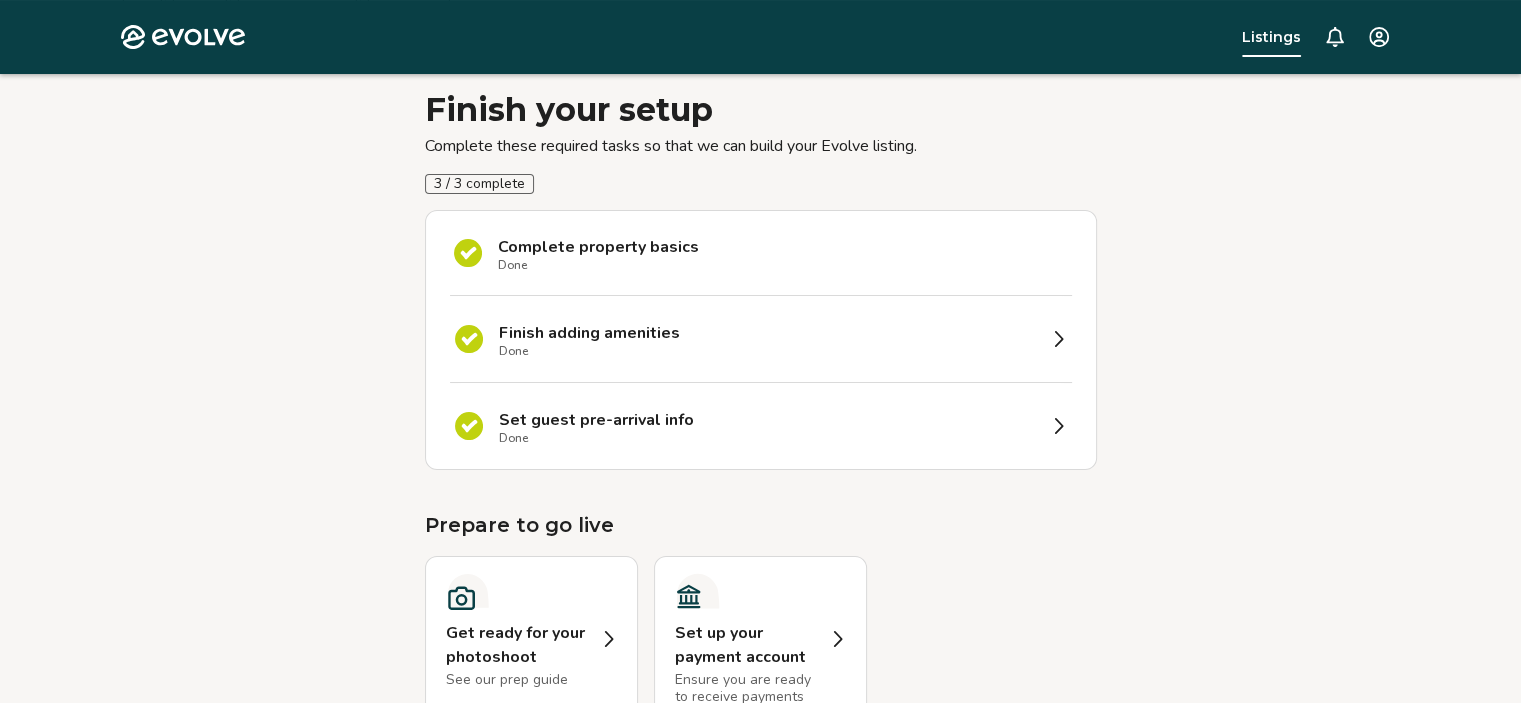 click on "Set guest pre-arrival info Done" at bounding box center [767, 426] 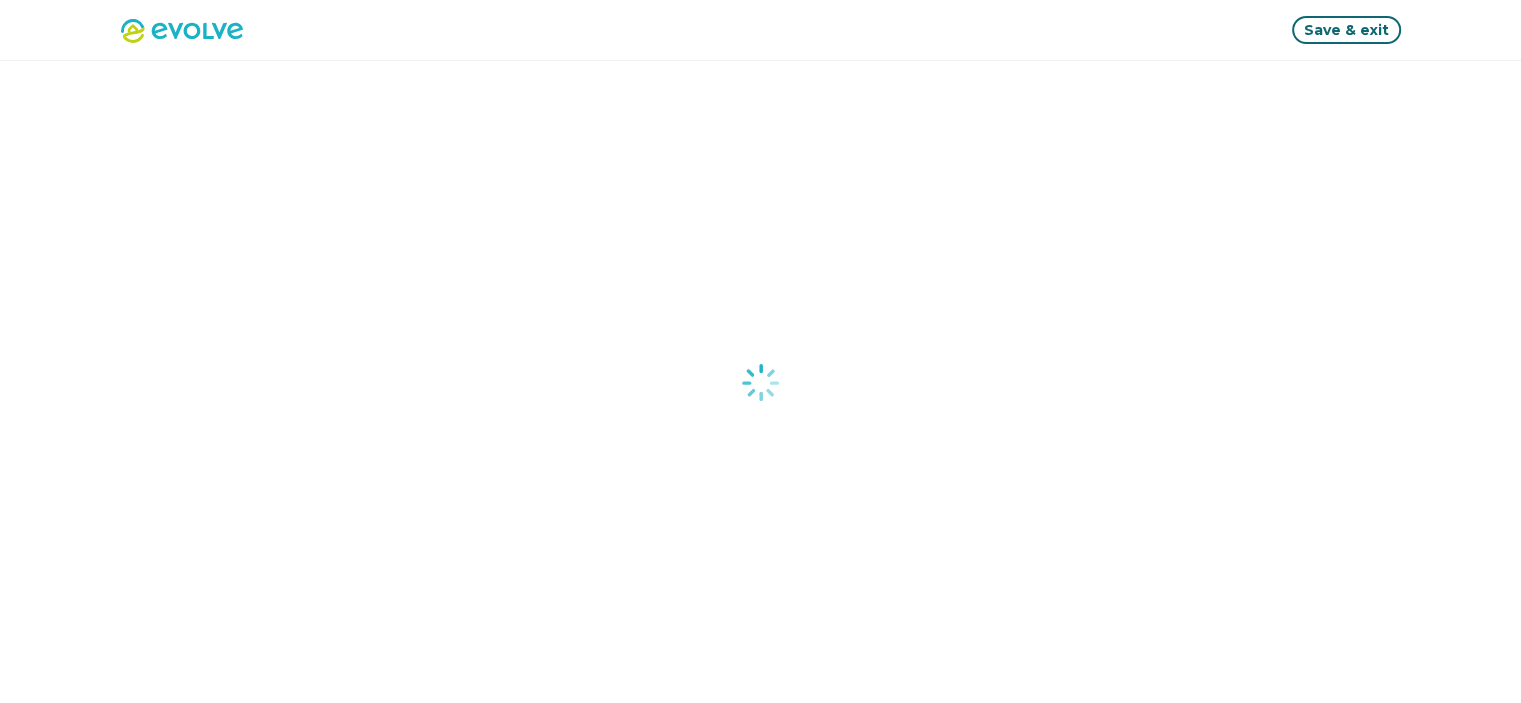 scroll, scrollTop: 0, scrollLeft: 0, axis: both 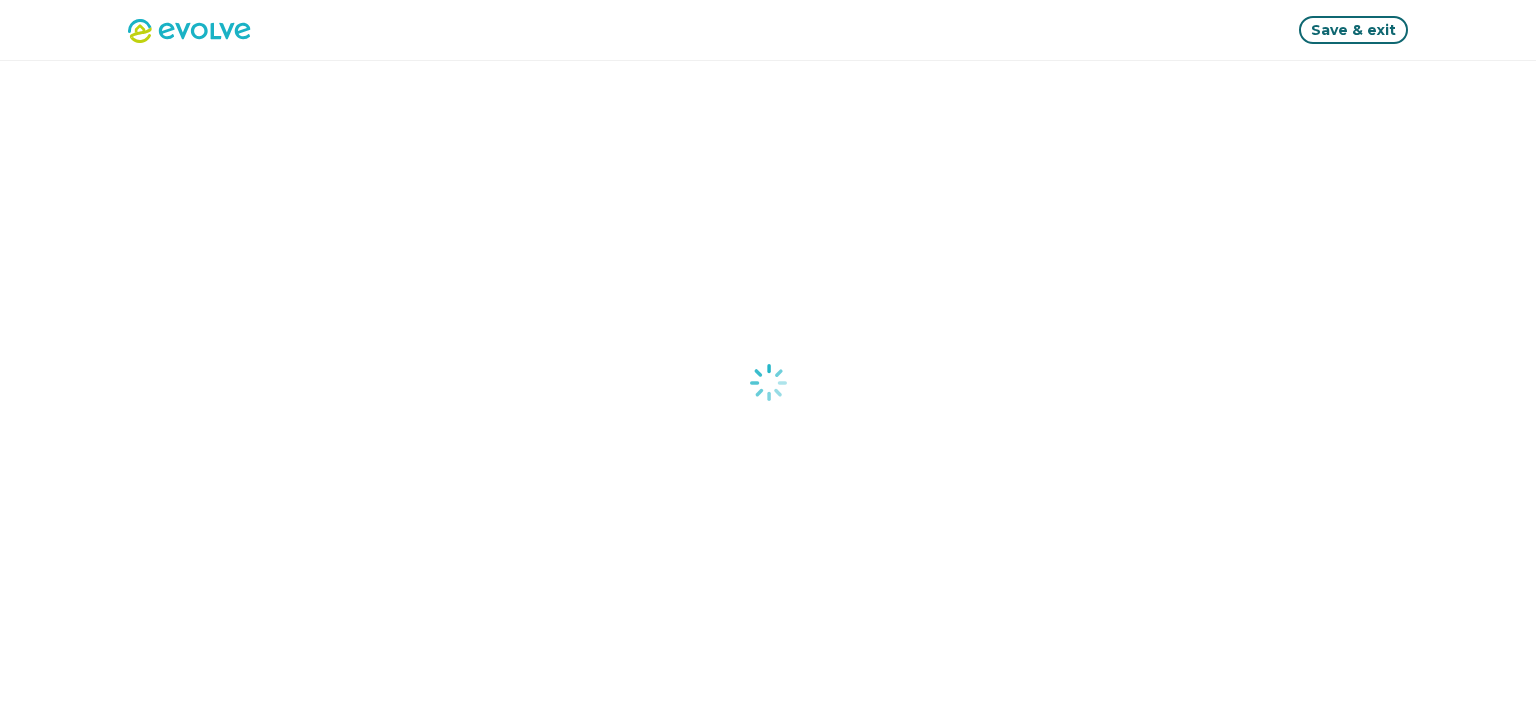 select on "*****" 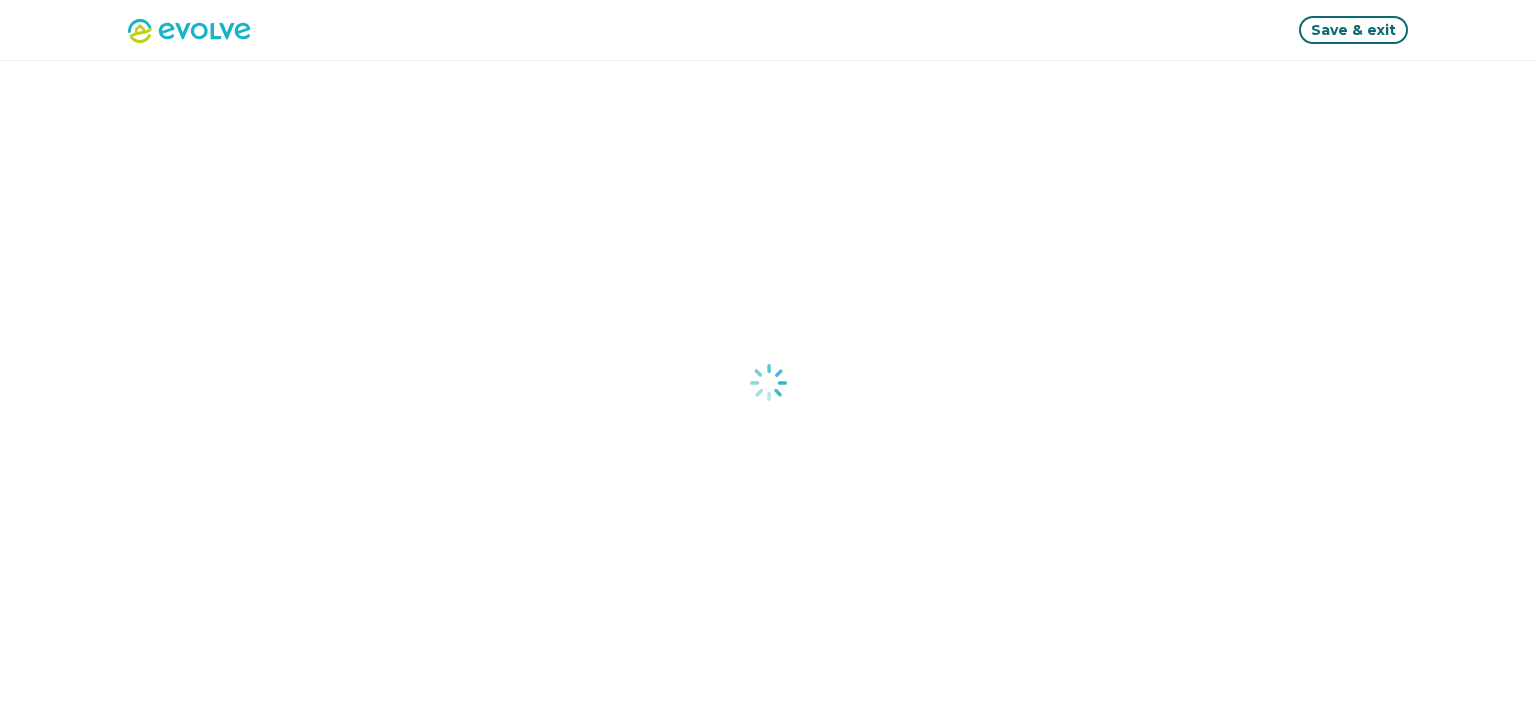 select on "*****" 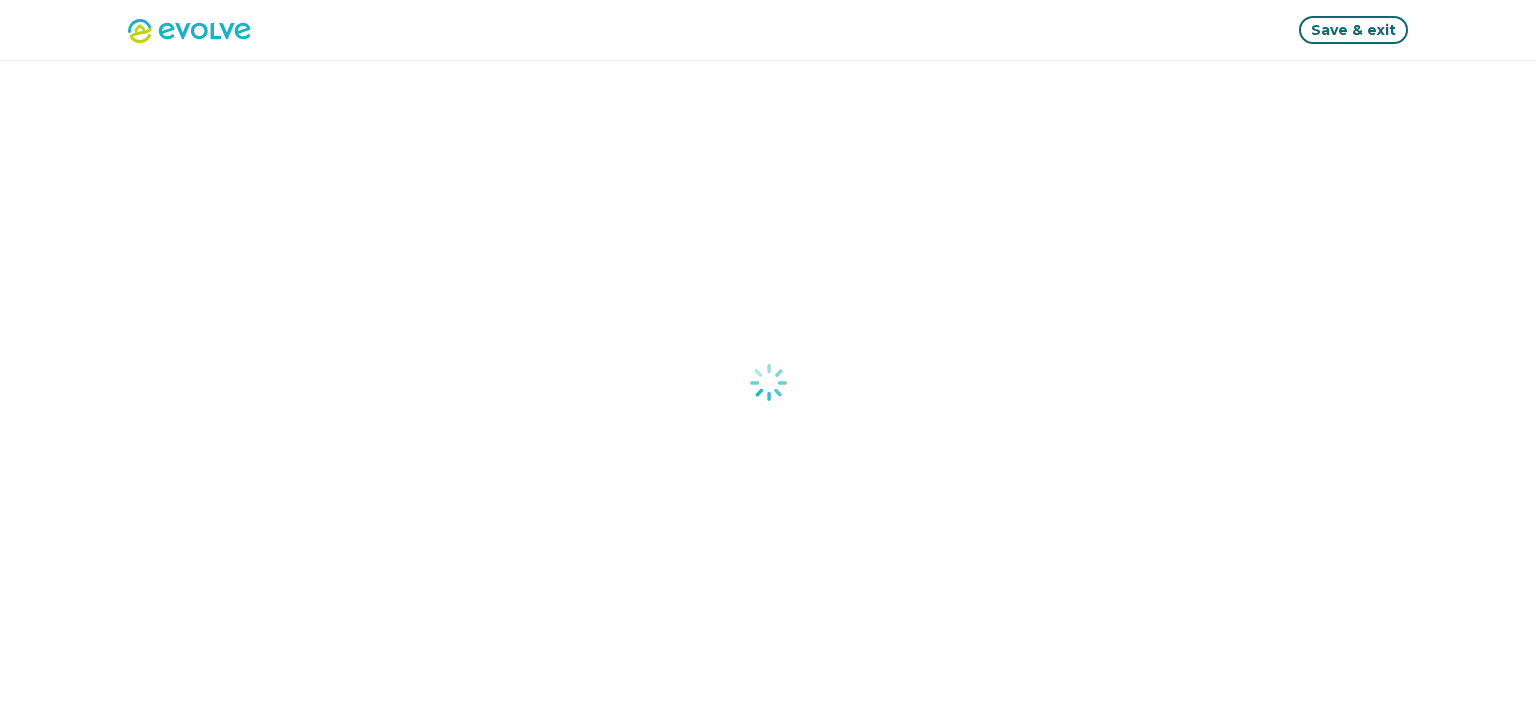 select on "******" 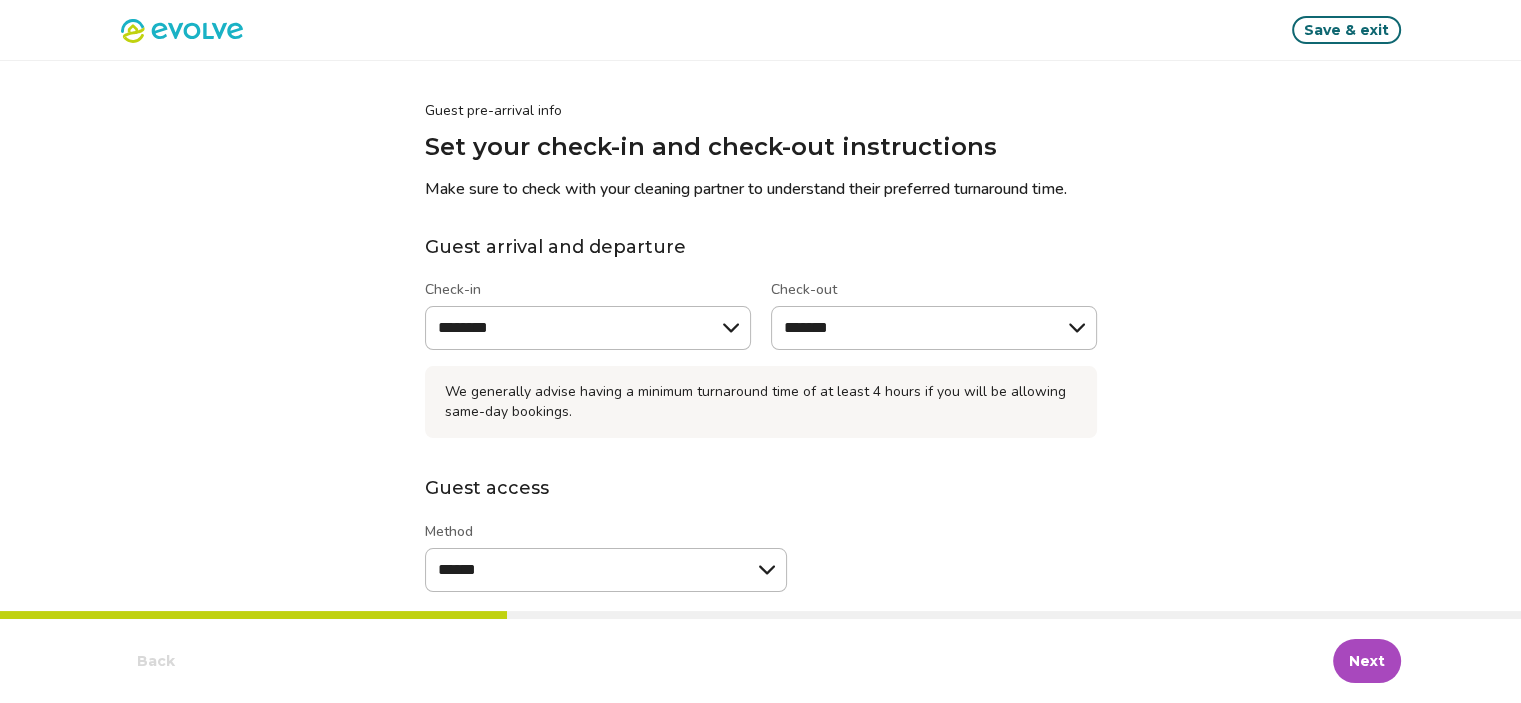 type on "*" 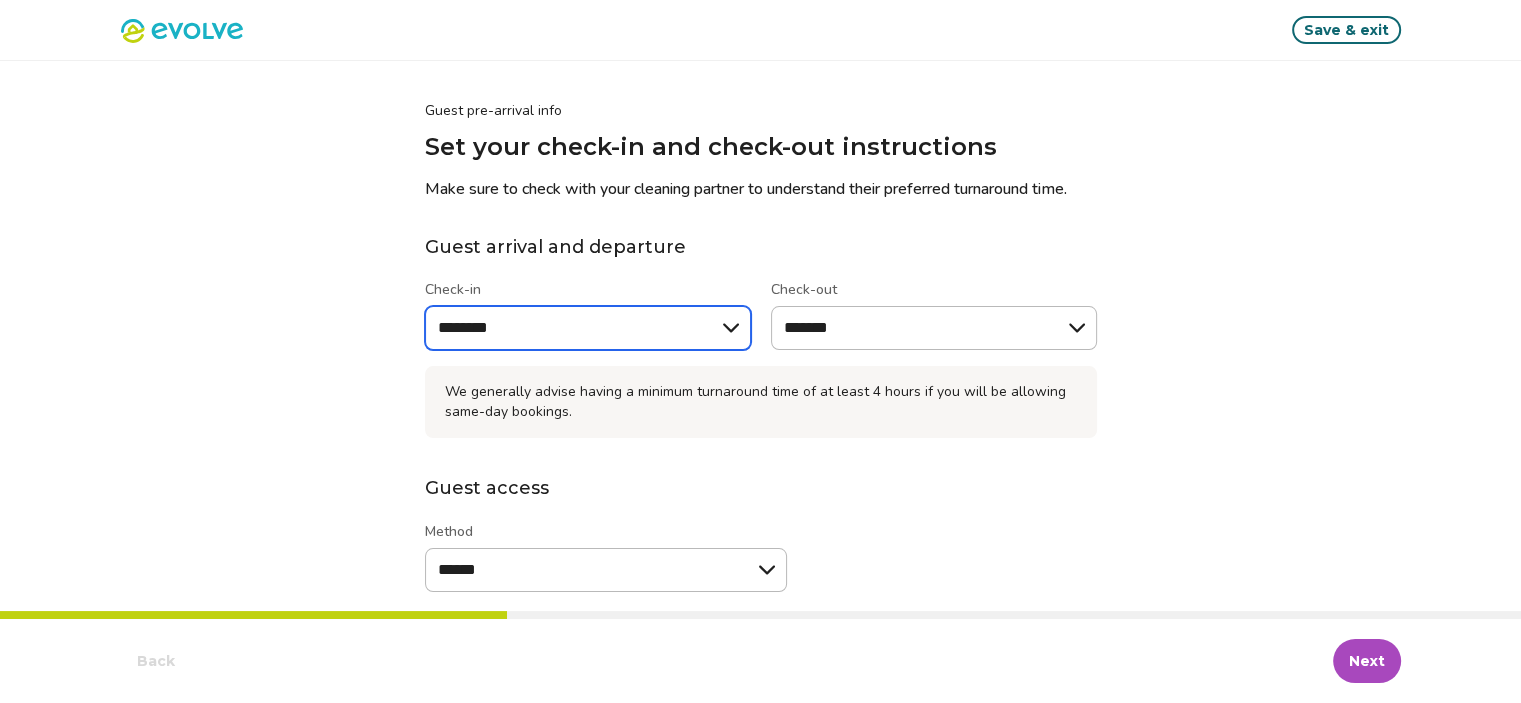 click on "******** ******** ******** ******* ******* ******* ******* ******* ******* ******* ******* ******* ******** ********" at bounding box center (588, 328) 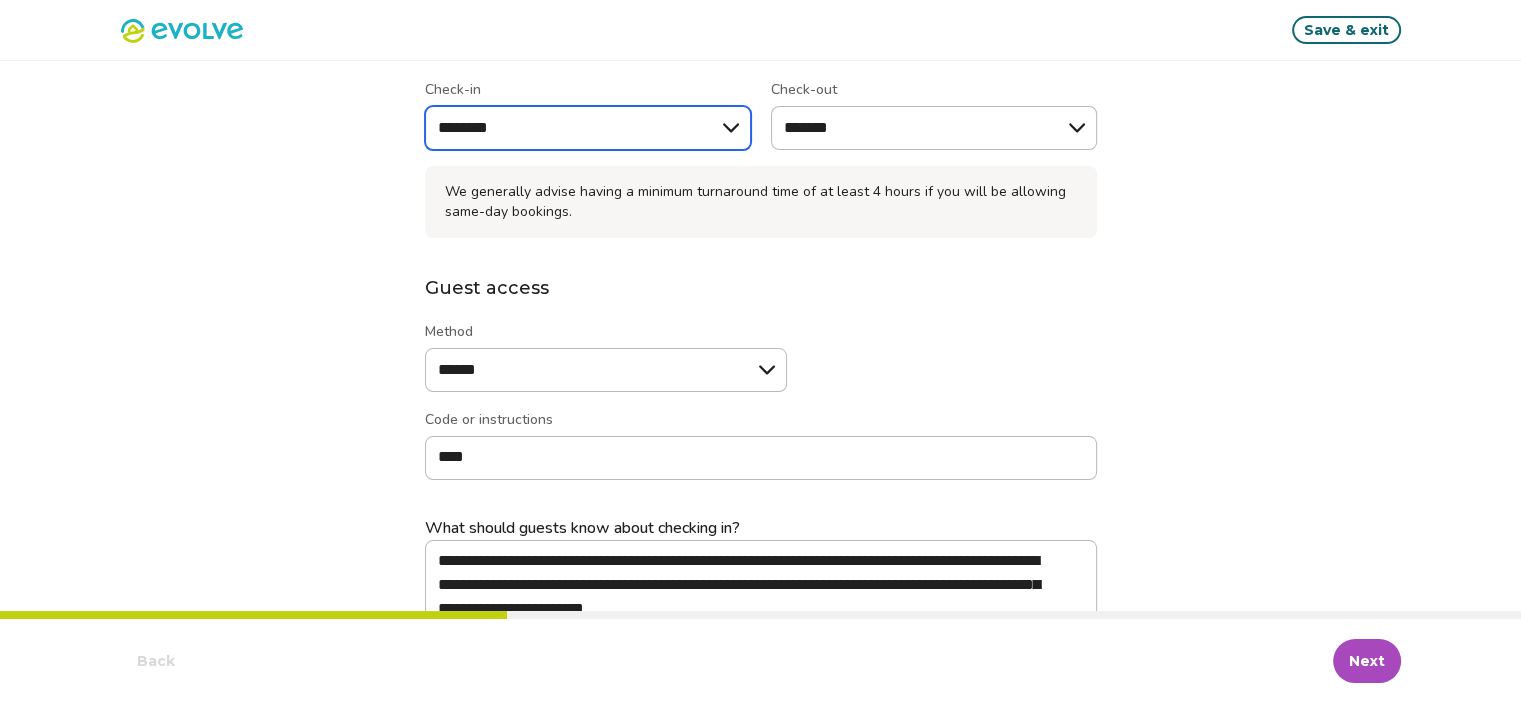 scroll, scrollTop: 280, scrollLeft: 0, axis: vertical 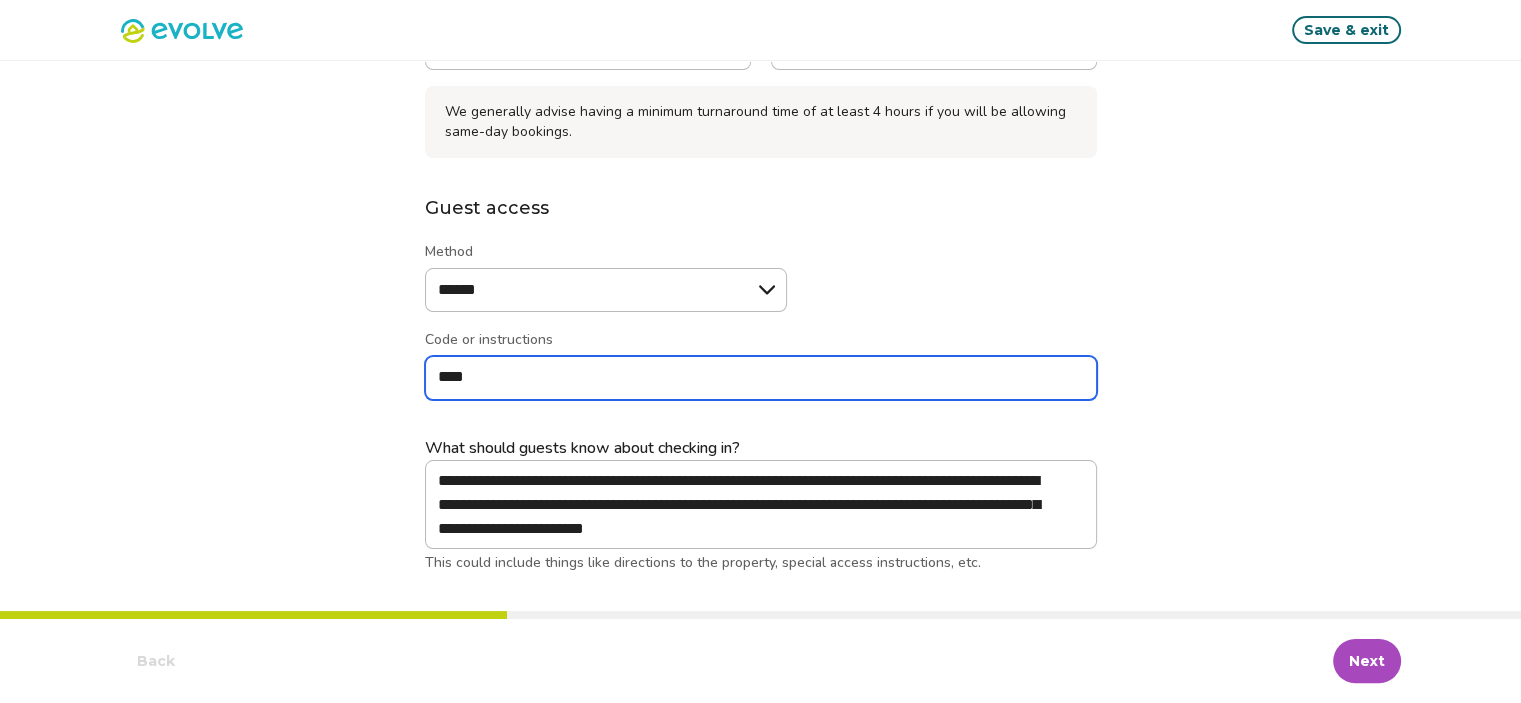 drag, startPoint x: 531, startPoint y: 373, endPoint x: 334, endPoint y: 367, distance: 197.09135 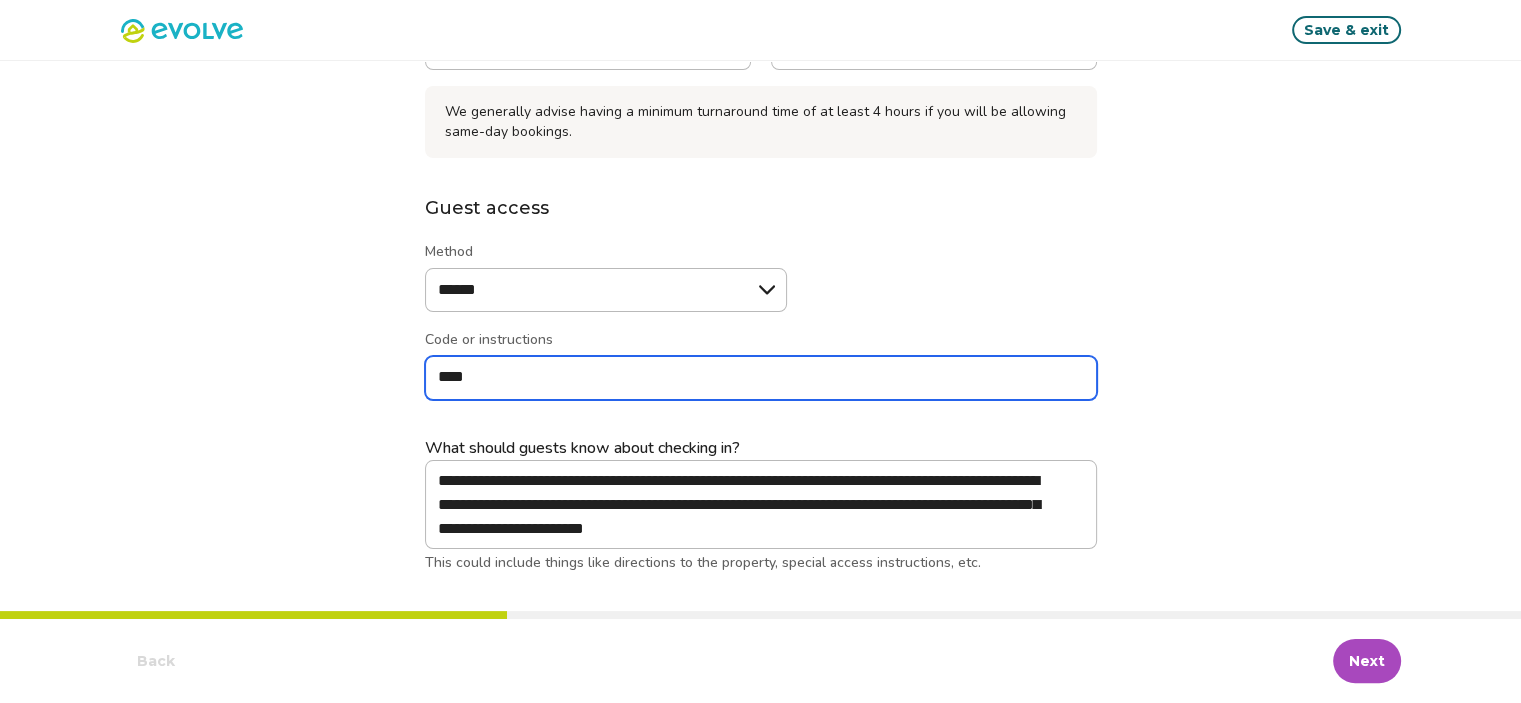 type on "*" 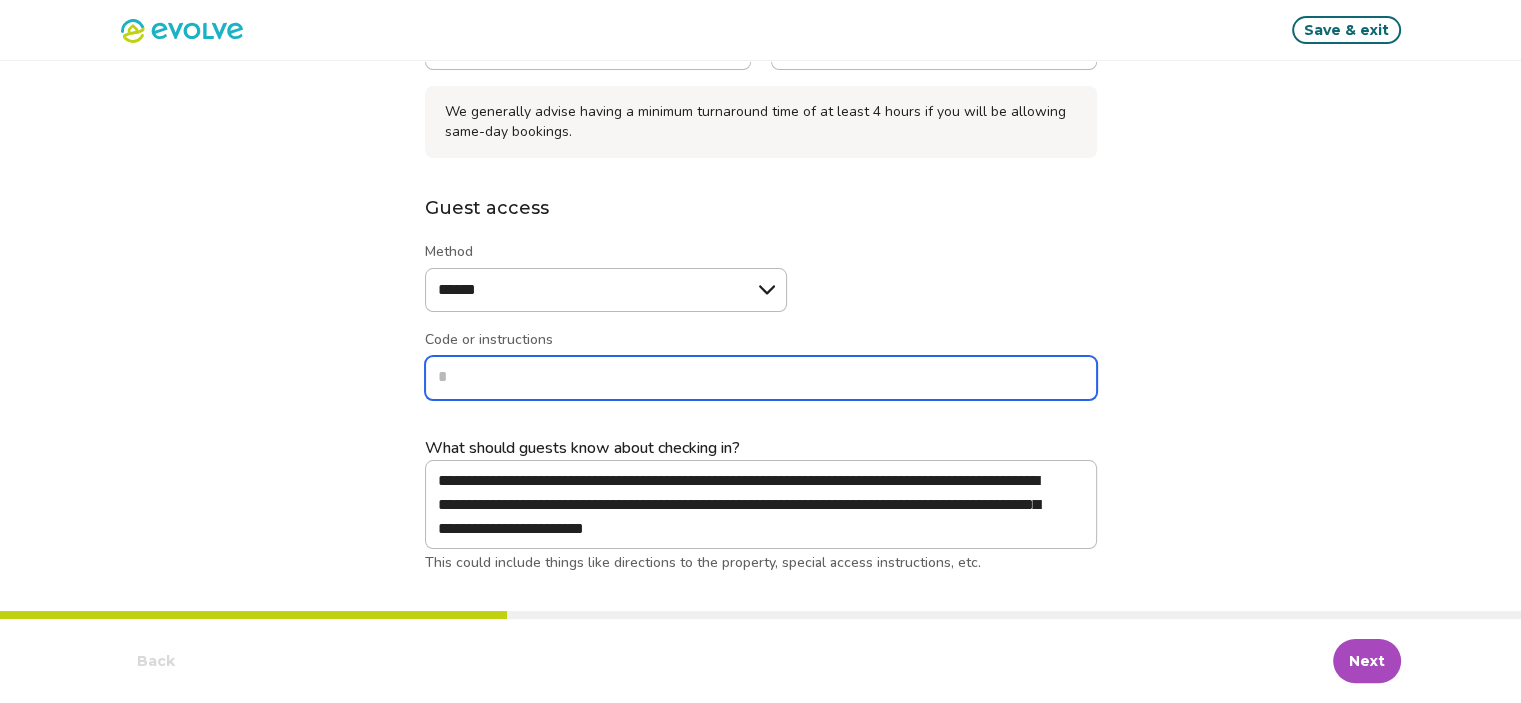 type 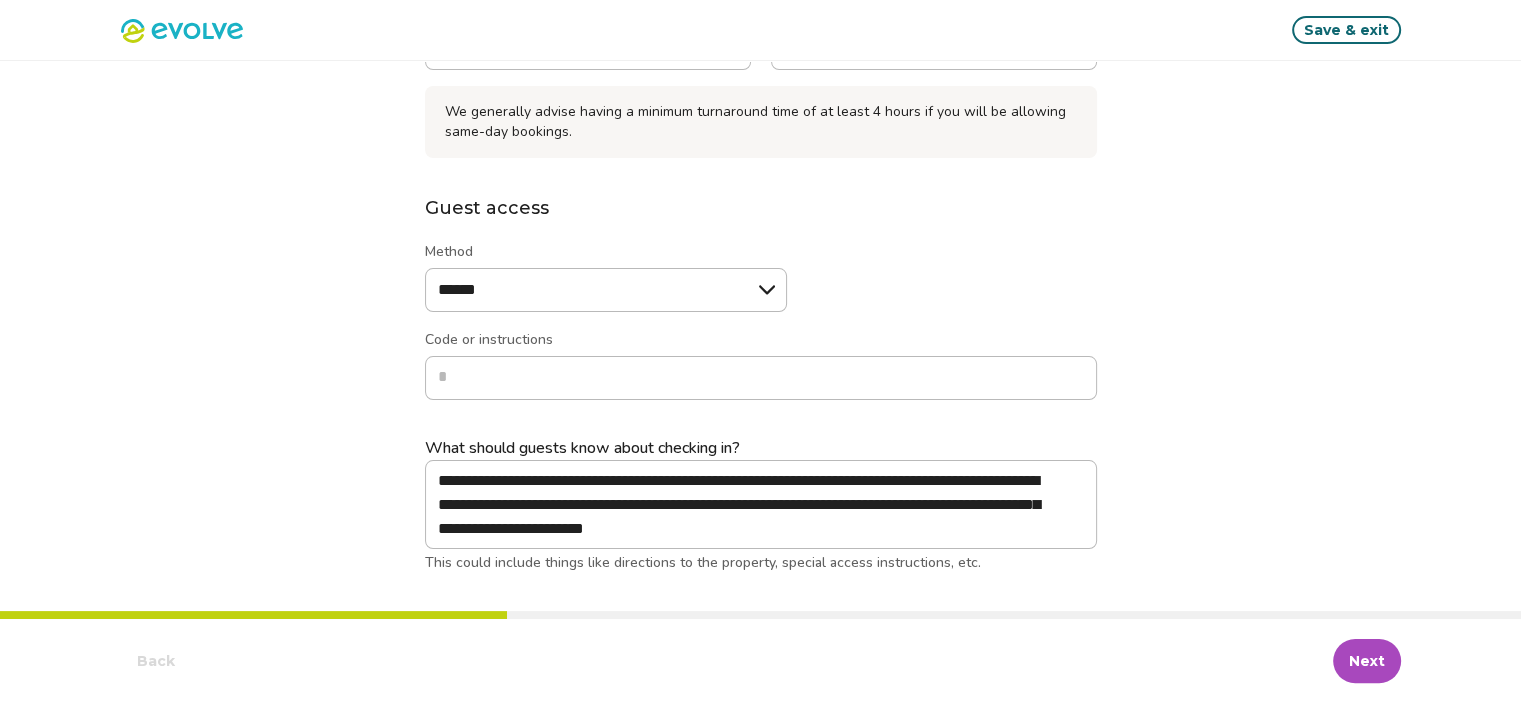 click on "**********" at bounding box center [761, 197] 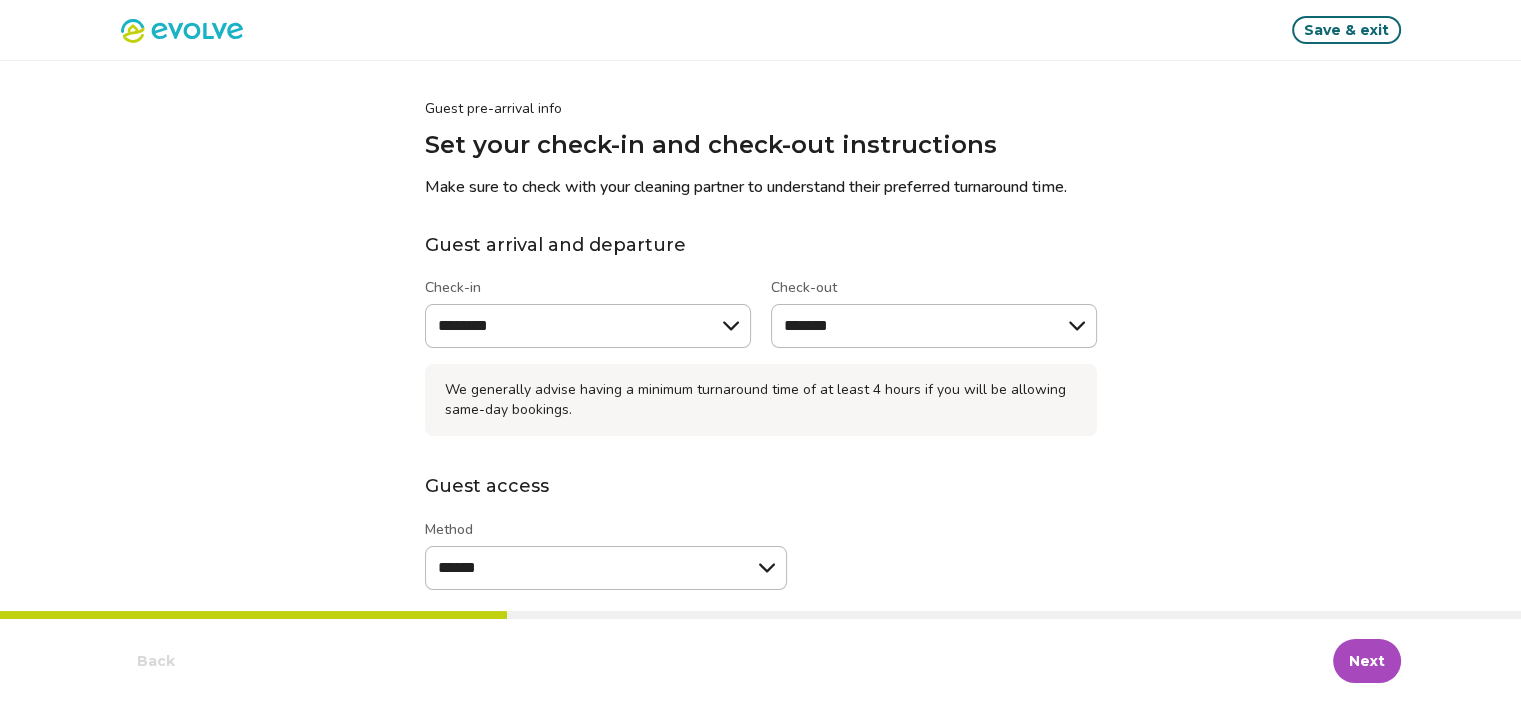 scroll, scrollTop: 0, scrollLeft: 0, axis: both 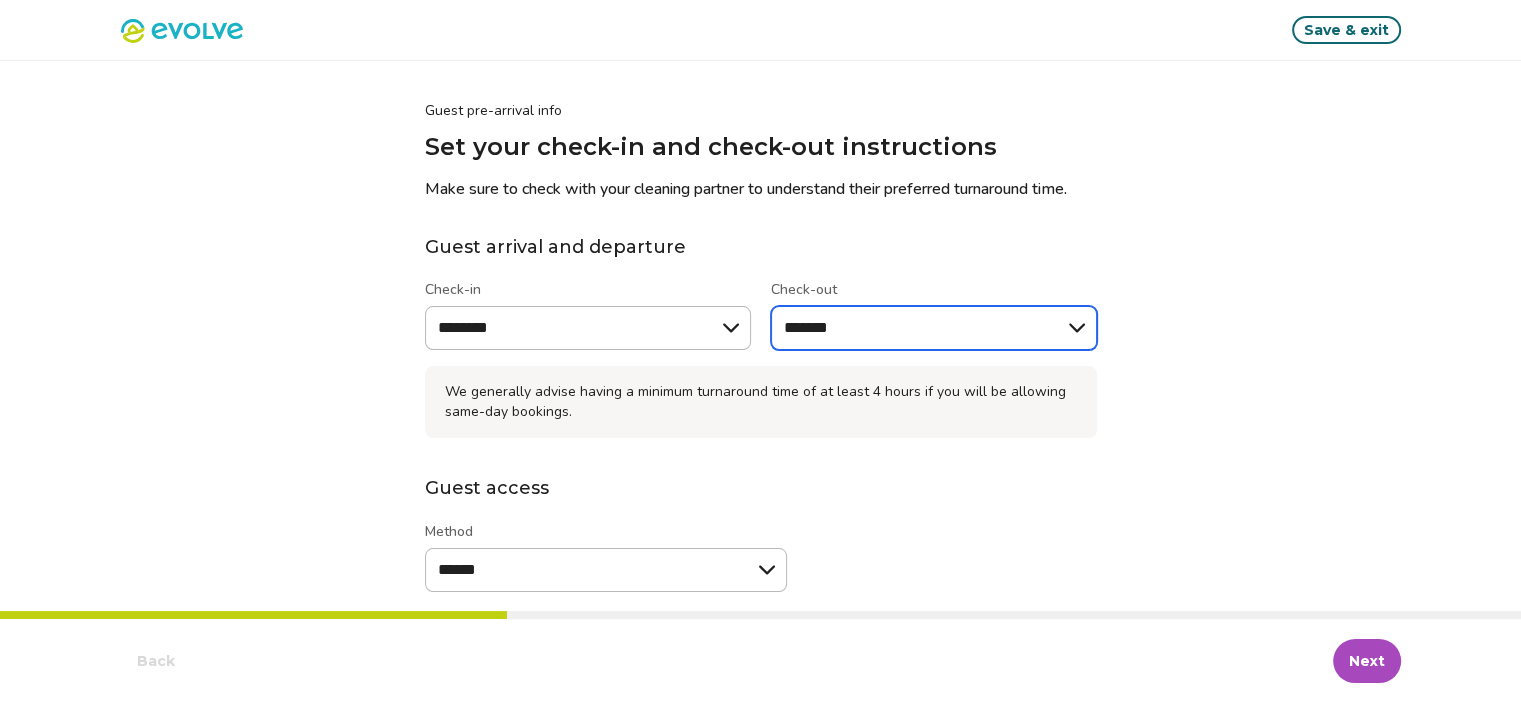 click on "******* ******* ******* ******* ******** ******** ******** ******* ******* ******* ******* ******* ******* *******" at bounding box center [934, 328] 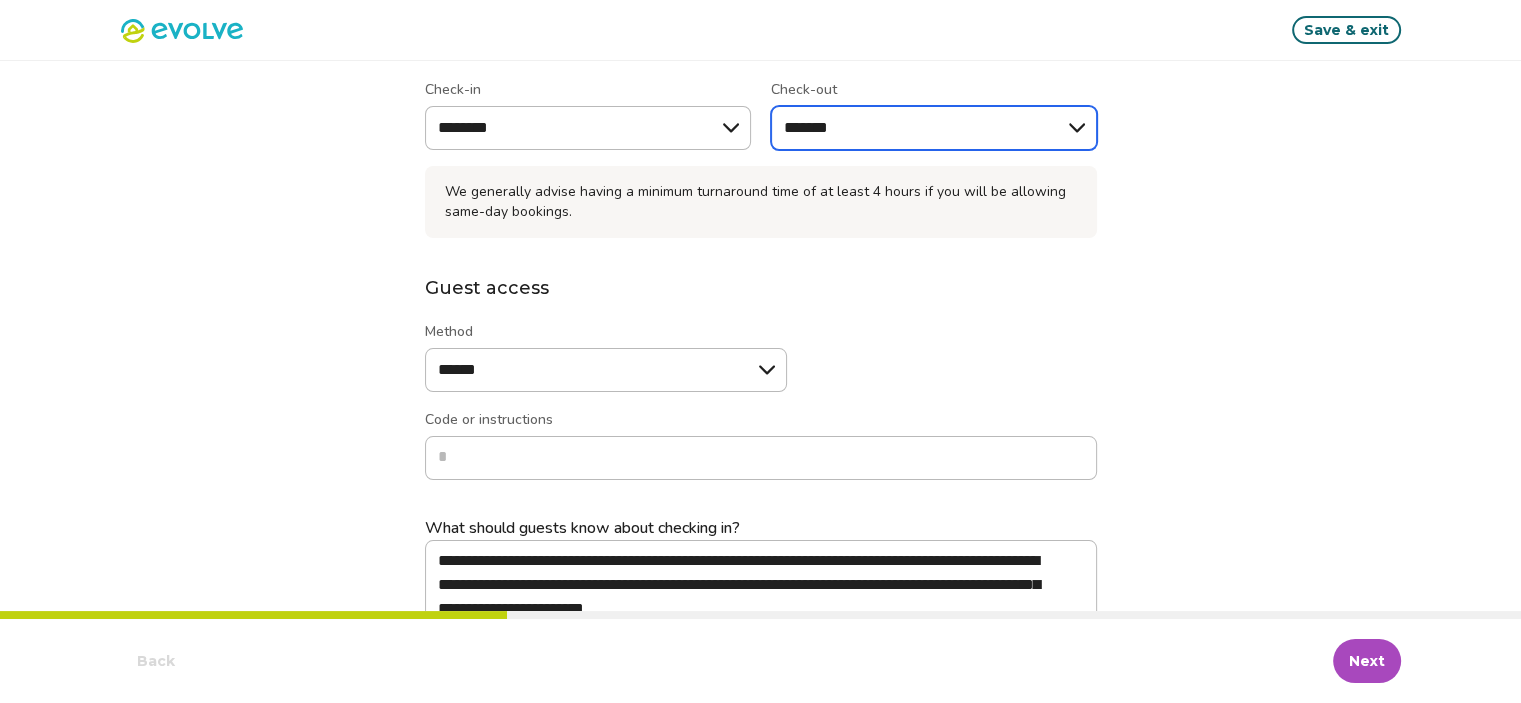 scroll, scrollTop: 280, scrollLeft: 0, axis: vertical 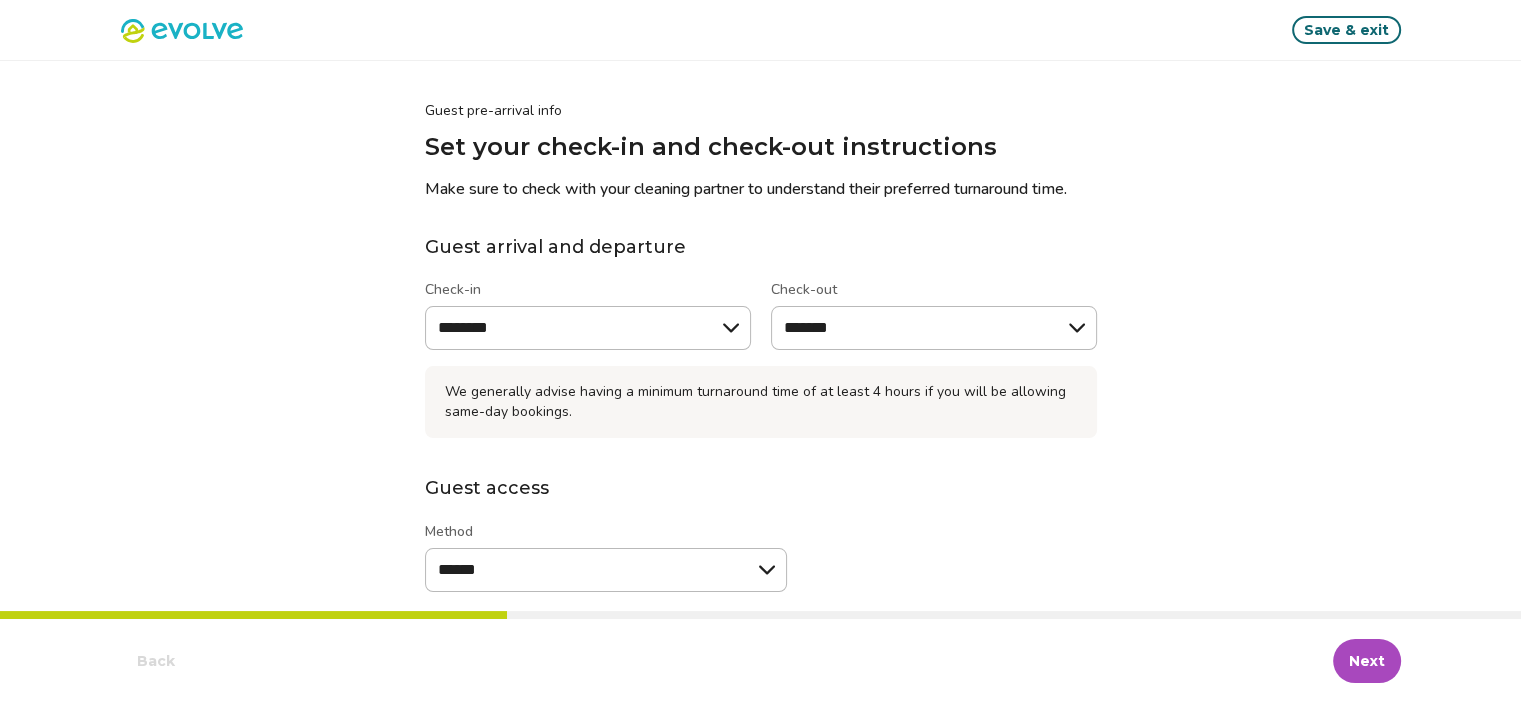 click on "Save & exit" at bounding box center (1346, 30) 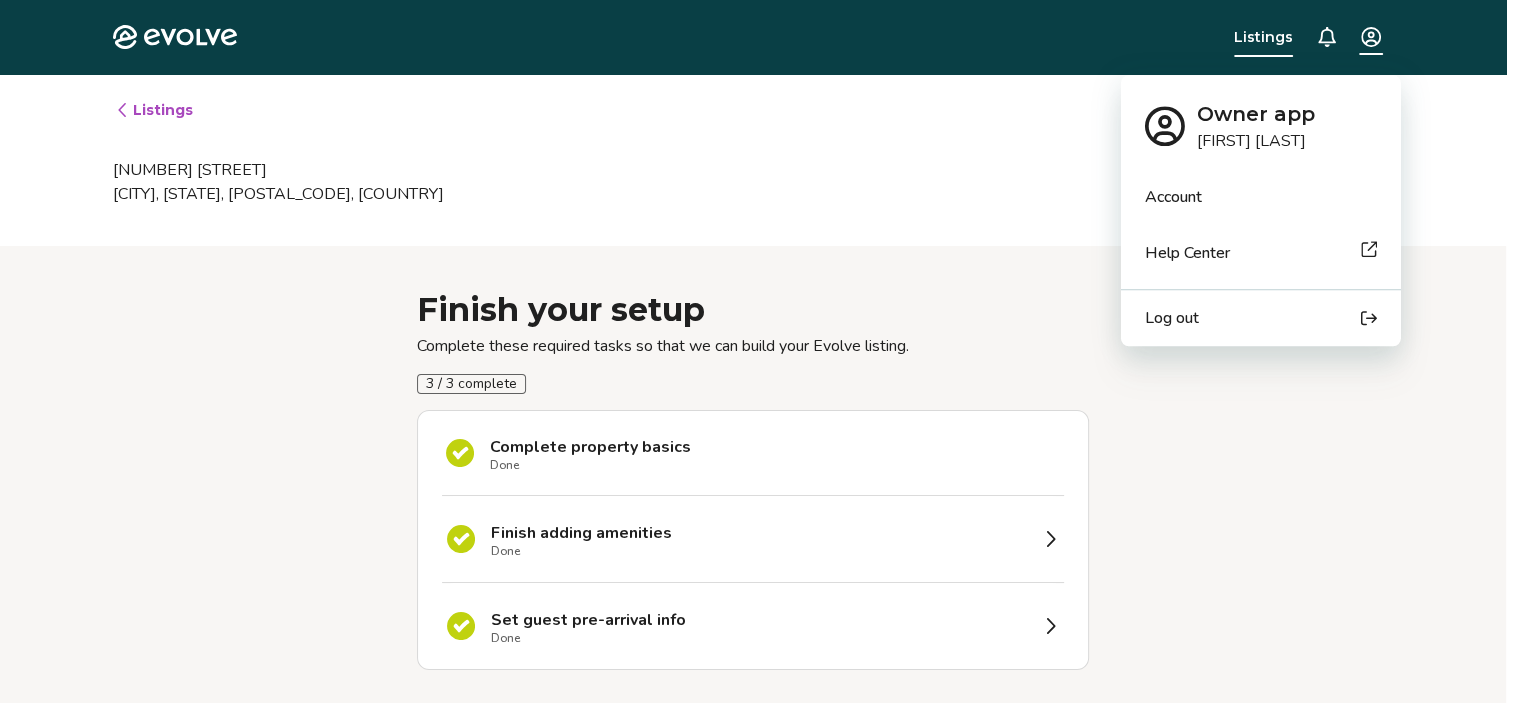 click on "Evolve Listings Listings [NUMBER] [STREET] [CITY], [STATE], [POSTAL_CODE], [COUNTRY] Finish your setup Complete these required tasks so that we can build your Evolve listing. 3 / 3 complete Complete property basics Done Finish adding amenities Done Set guest pre-arrival info Done Prepare to go live Get ready for your photoshoot See our prep guide Set up your payment account Ensure you are ready to receive payments Upload documentation © 2013-Present Evolve Vacation Rental Network Privacy Policy | Terms of Service
* Owner app [FIRST]   [LAST] Account Help Center Log out" at bounding box center [760, 547] 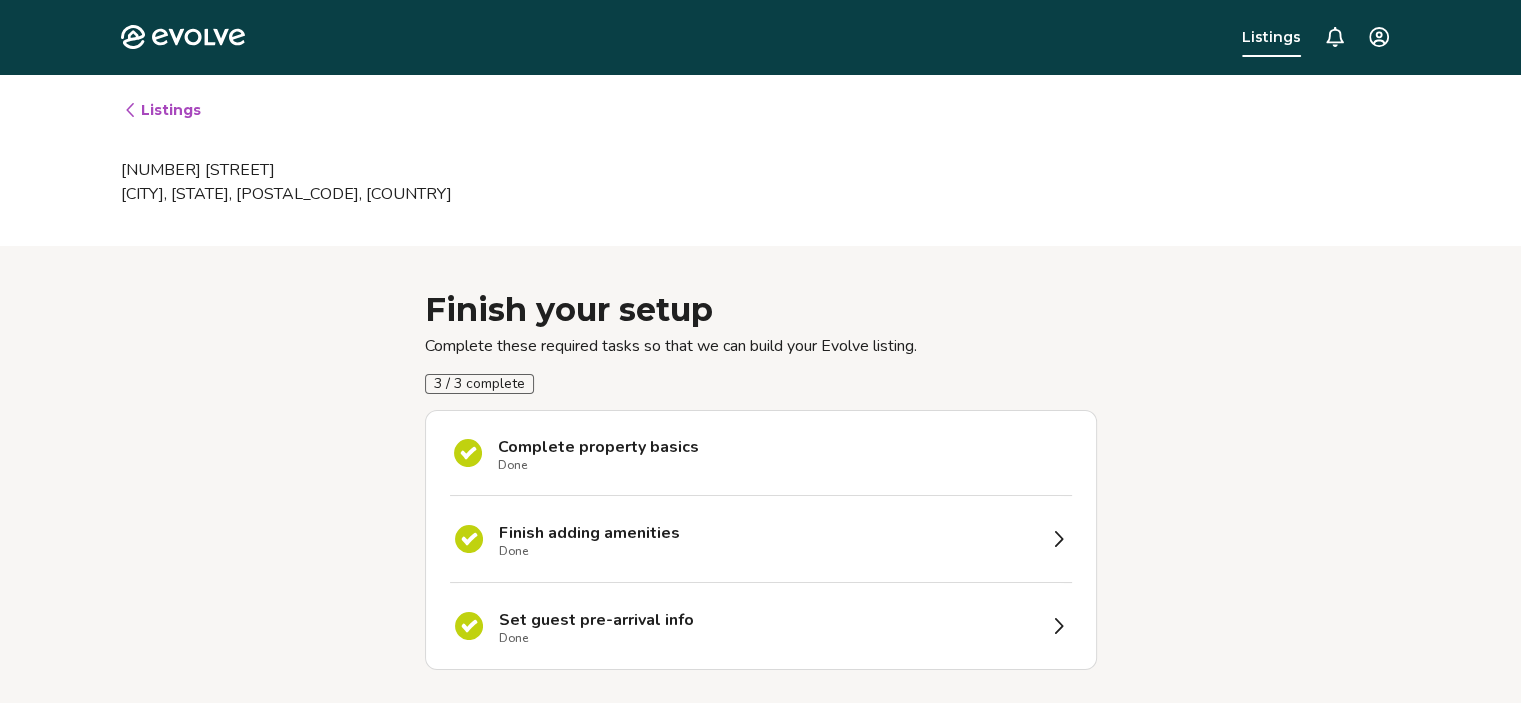 click on "Evolve Listings Listings [NUMBER] [STREET] [CITY], [STATE], [POSTAL_CODE], [COUNTRY] Finish your setup Complete these required tasks so that we can build your Evolve listing. 3 / 3 complete Complete property basics Done Finish adding amenities Done Set guest pre-arrival info Done Prepare to go live Get ready for your photoshoot See our prep guide Set up your payment account Ensure you are ready to receive payments Upload documentation © 2013-Present Evolve Vacation Rental Network Privacy Policy | Terms of Service
*" at bounding box center (760, 547) 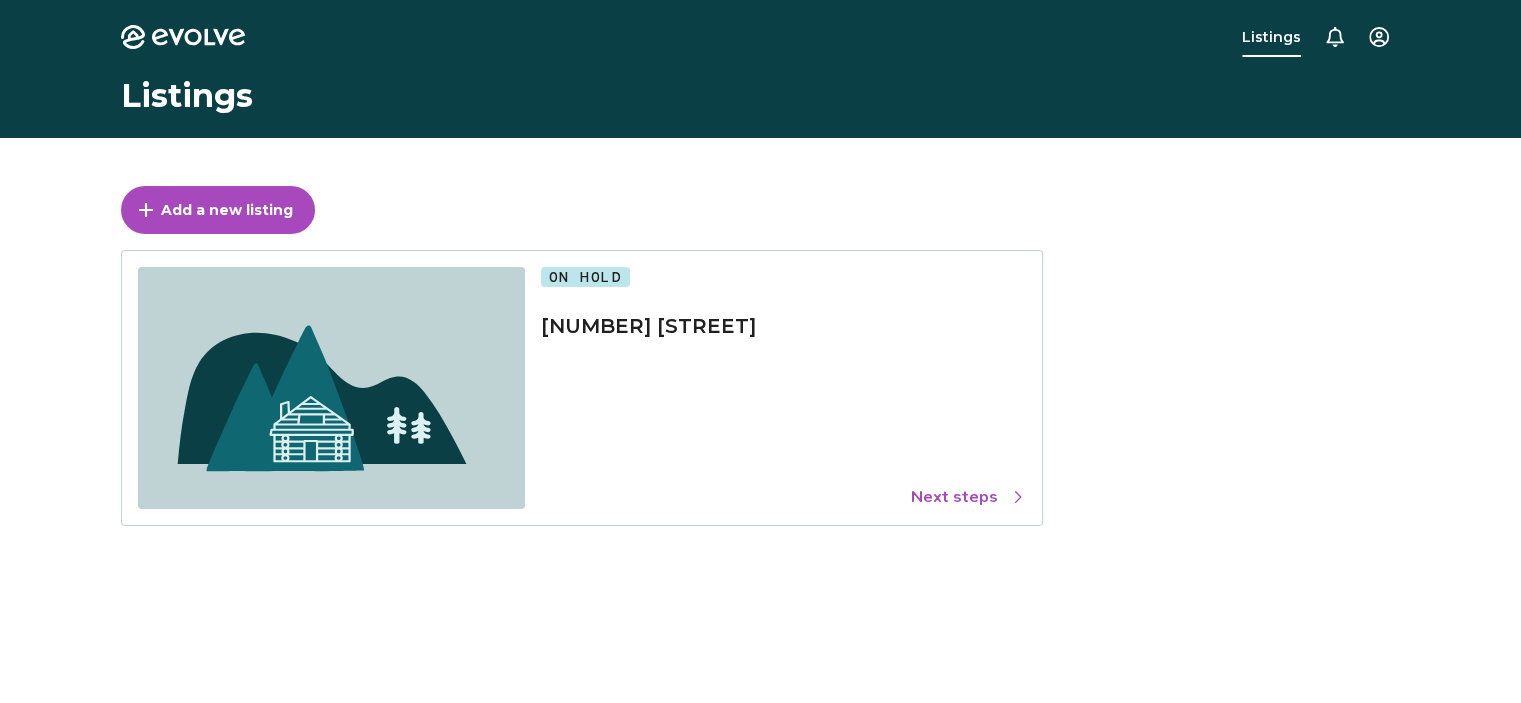 click on "Next steps" at bounding box center [968, 497] 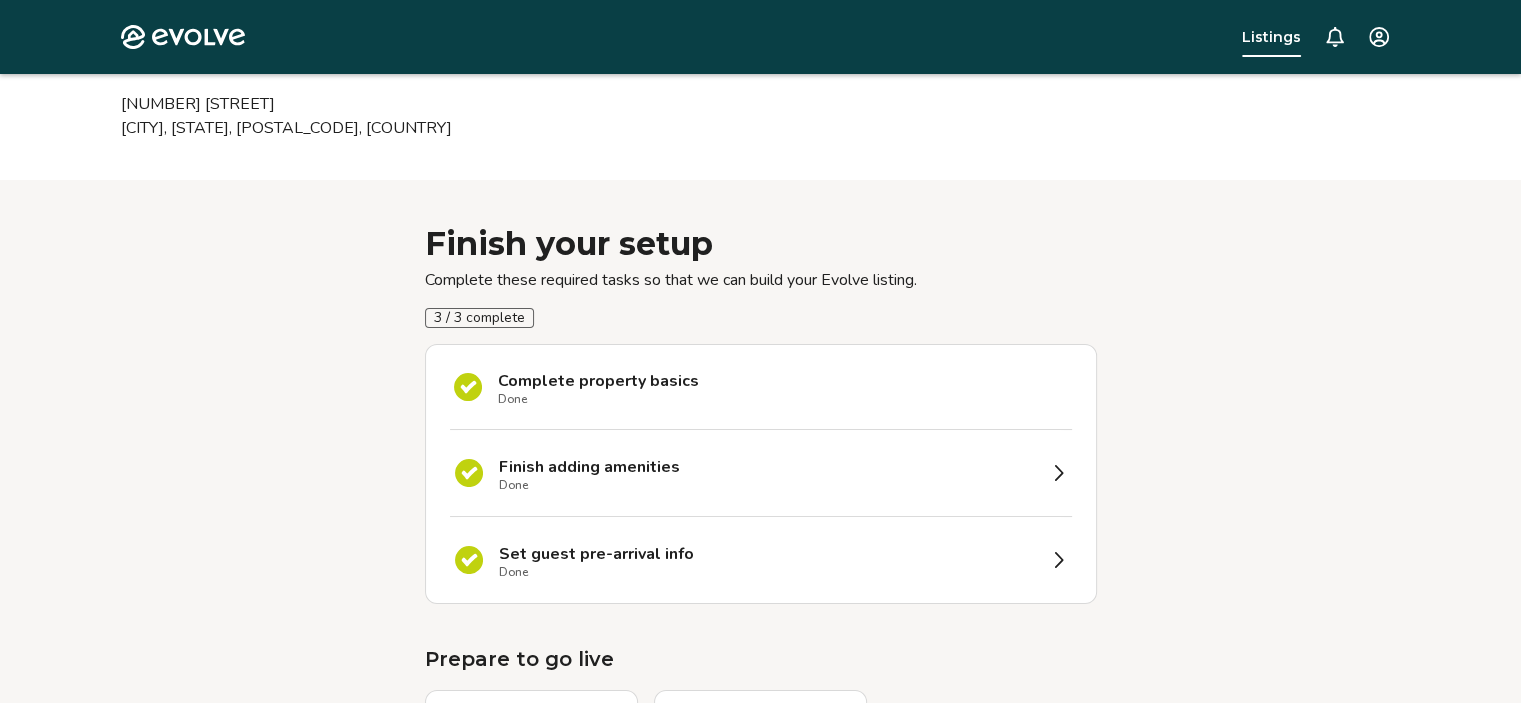 scroll, scrollTop: 200, scrollLeft: 0, axis: vertical 